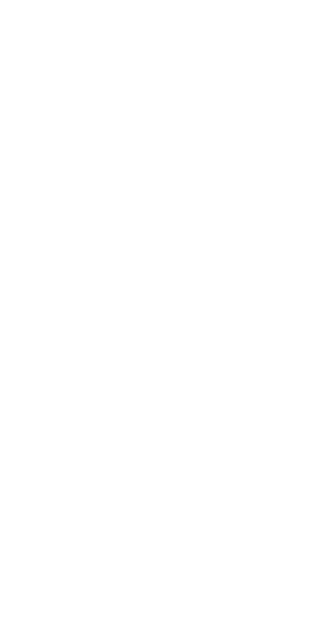 scroll, scrollTop: 0, scrollLeft: 0, axis: both 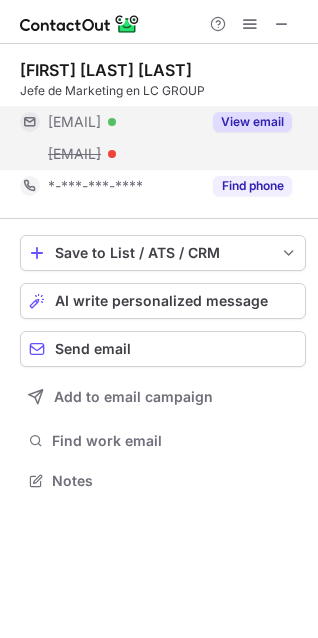 click on "View email" at bounding box center [252, 122] 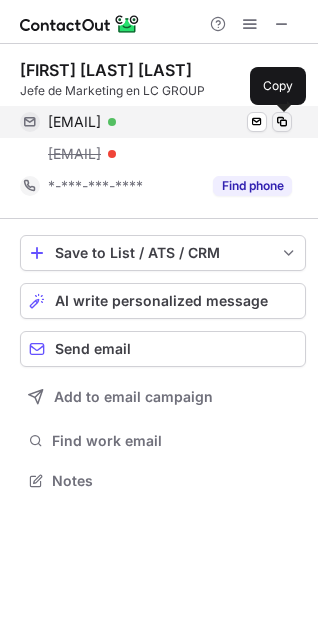 click at bounding box center [282, 122] 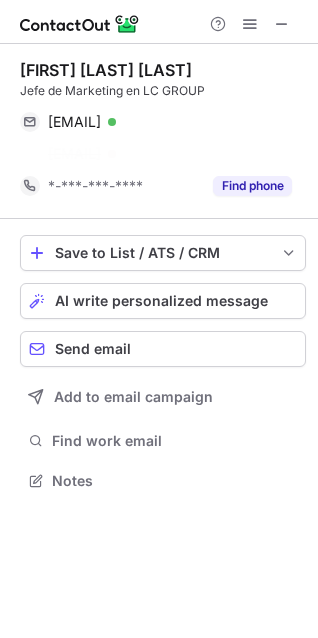 scroll, scrollTop: 435, scrollLeft: 318, axis: both 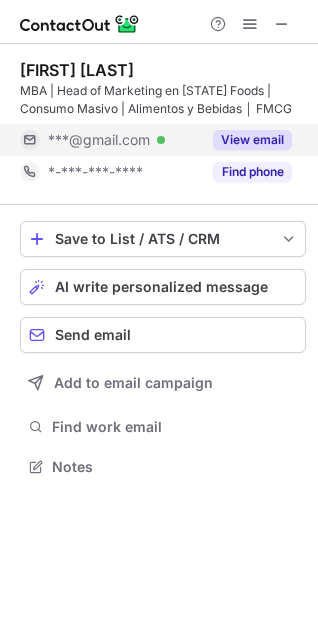 click on "View email" at bounding box center (252, 140) 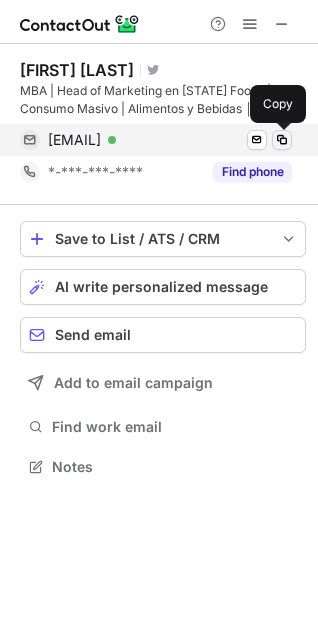 click at bounding box center [282, 140] 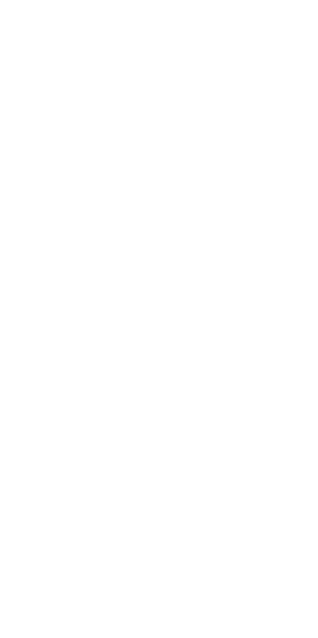 scroll, scrollTop: 0, scrollLeft: 0, axis: both 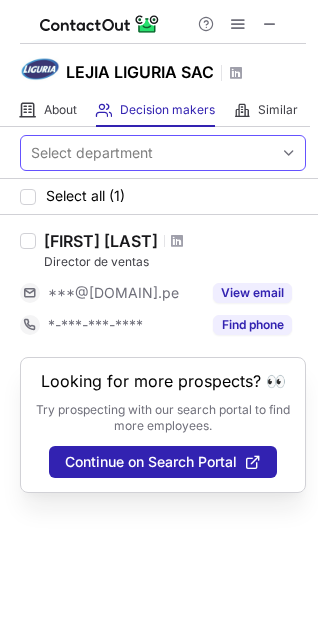 click on "Select department" at bounding box center [92, 153] 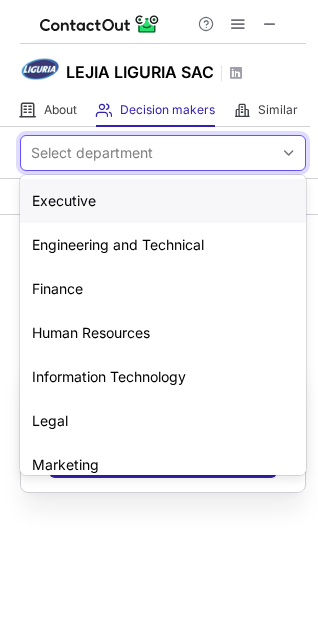 click on "Select department" at bounding box center (92, 153) 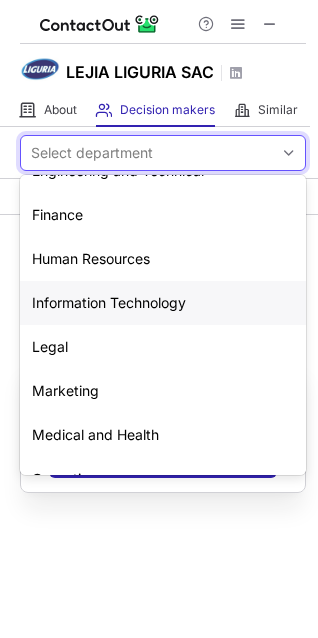 scroll, scrollTop: 148, scrollLeft: 0, axis: vertical 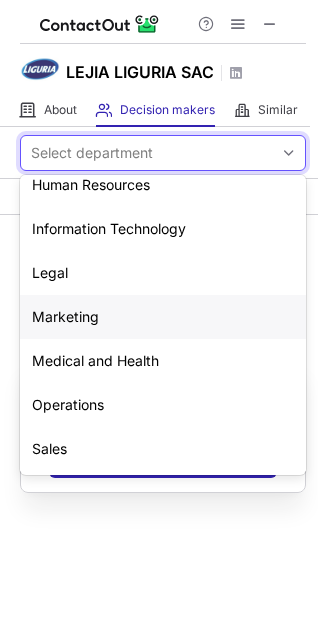 click on "Marketing" at bounding box center (163, 317) 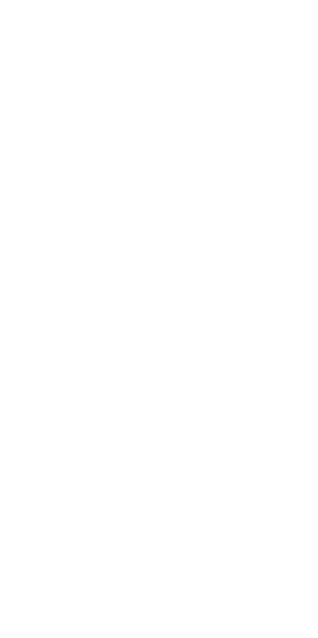 scroll, scrollTop: 0, scrollLeft: 0, axis: both 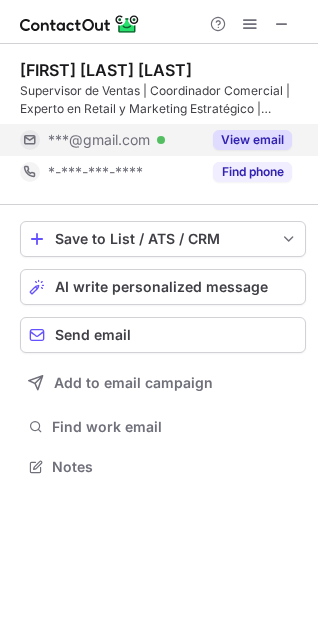 click on "View email" at bounding box center [252, 140] 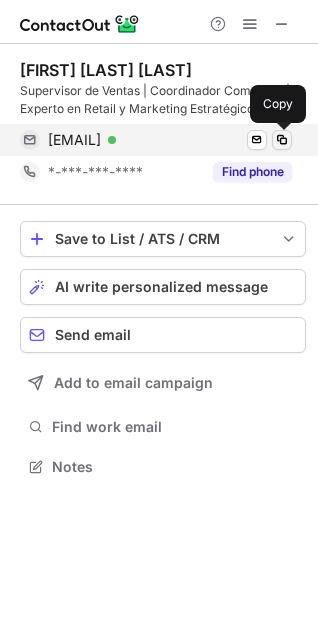 click at bounding box center [282, 140] 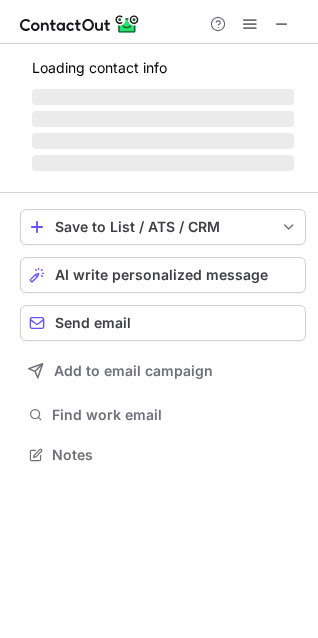scroll, scrollTop: 10, scrollLeft: 10, axis: both 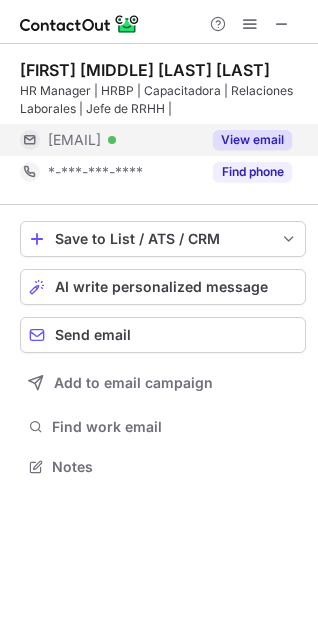 click on "View email" at bounding box center [252, 140] 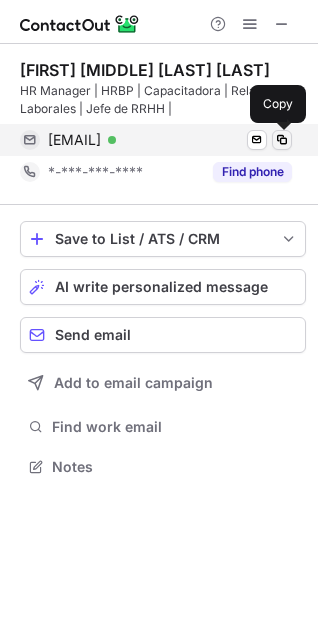 click at bounding box center [282, 140] 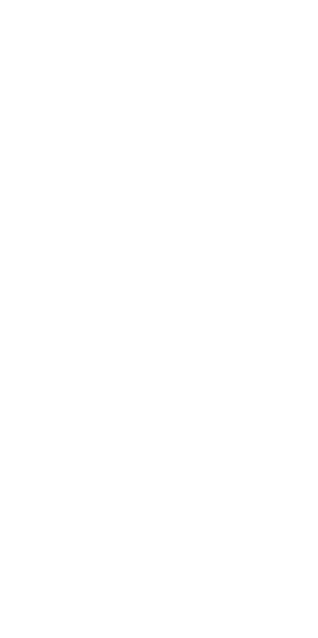 scroll, scrollTop: 0, scrollLeft: 0, axis: both 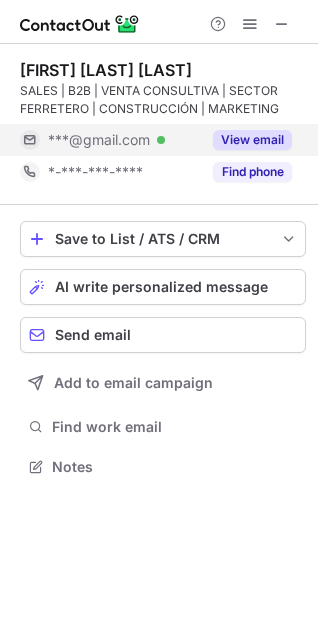 click on "View email" at bounding box center (252, 140) 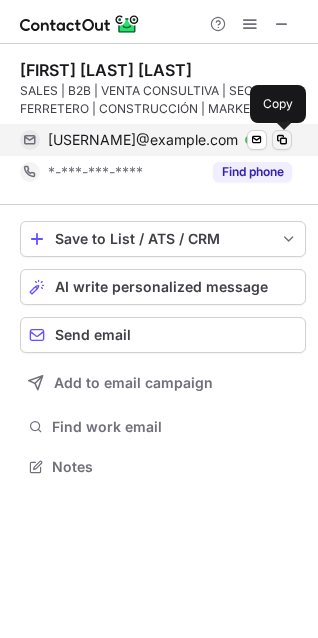 click at bounding box center (282, 140) 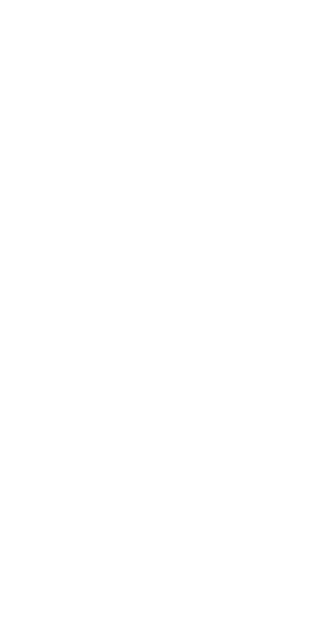 scroll, scrollTop: 0, scrollLeft: 0, axis: both 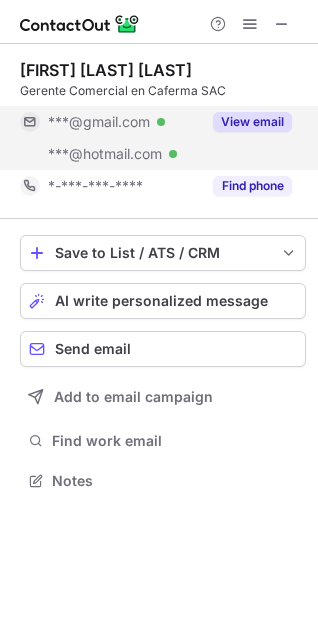 click on "View email" at bounding box center [252, 122] 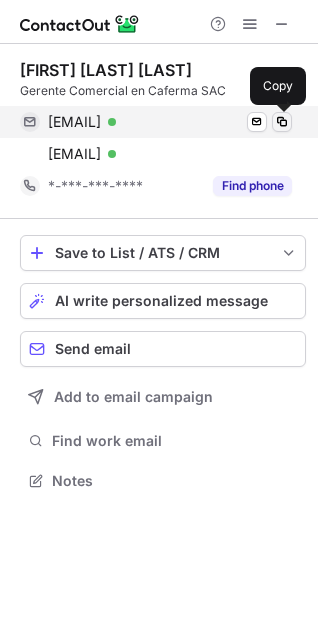 click at bounding box center [282, 122] 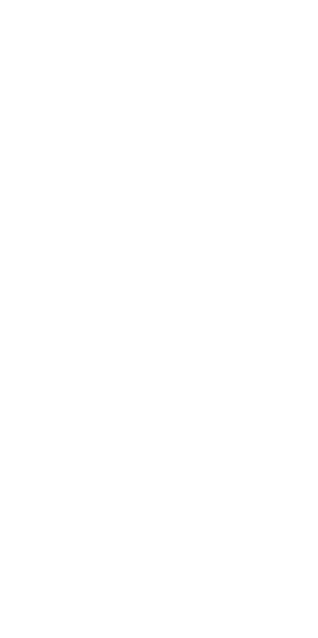 scroll, scrollTop: 0, scrollLeft: 0, axis: both 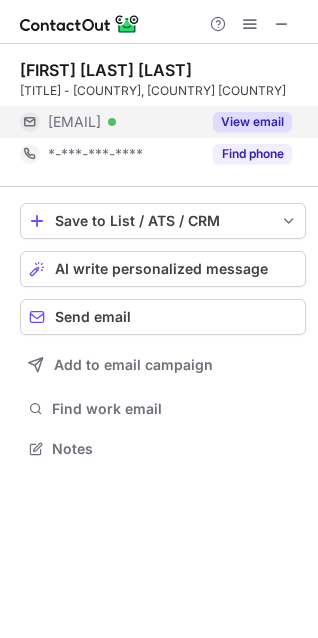 click on "View email" at bounding box center (252, 122) 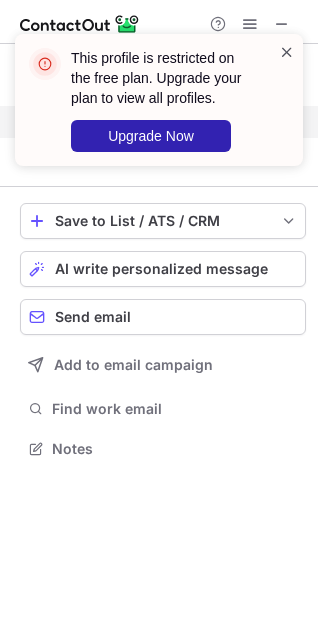 click at bounding box center (287, 52) 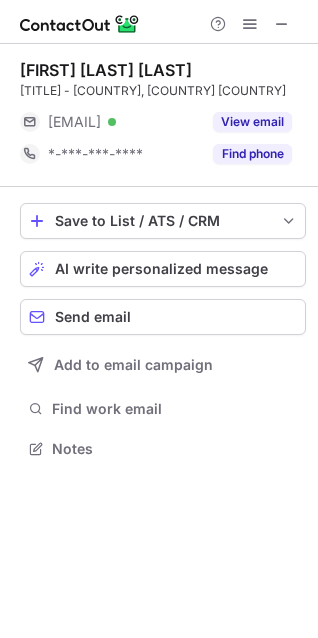 scroll, scrollTop: 10, scrollLeft: 10, axis: both 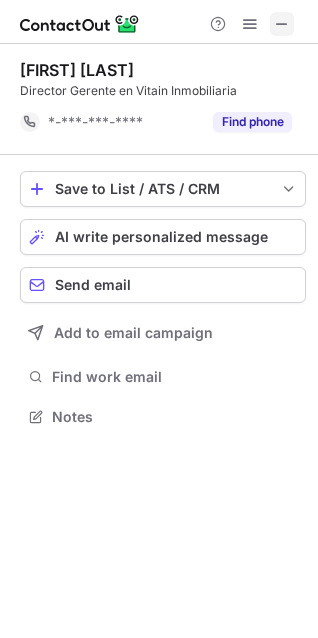 click at bounding box center (282, 24) 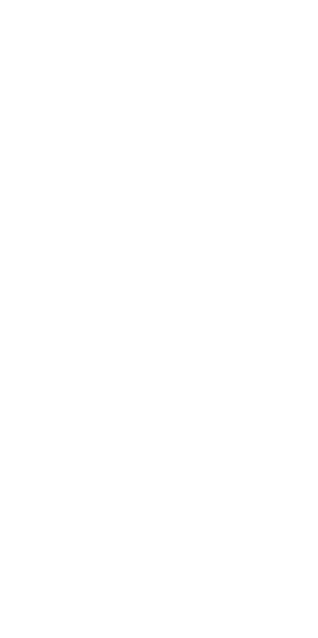scroll, scrollTop: 0, scrollLeft: 0, axis: both 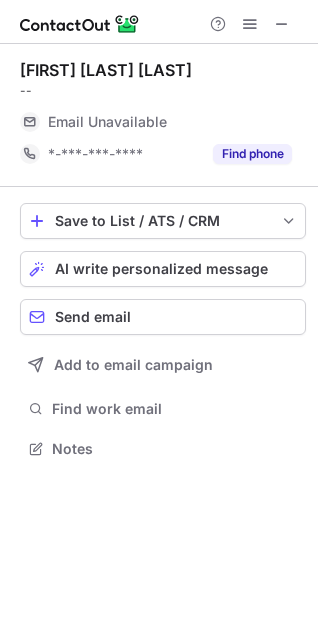 click at bounding box center [159, 22] 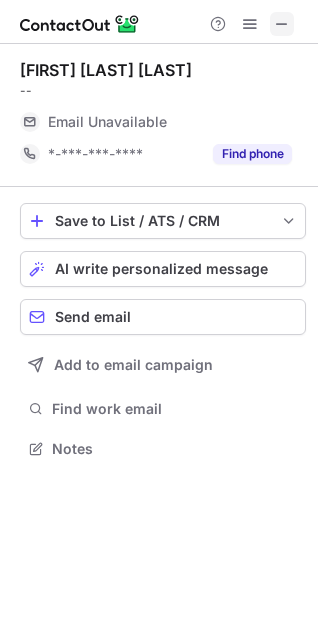 click at bounding box center (282, 24) 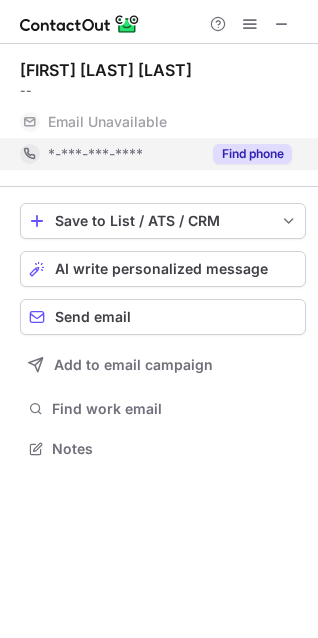 click on "Find phone" at bounding box center (252, 154) 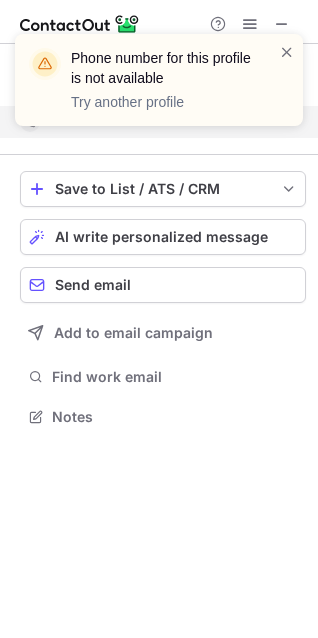 scroll, scrollTop: 403, scrollLeft: 318, axis: both 